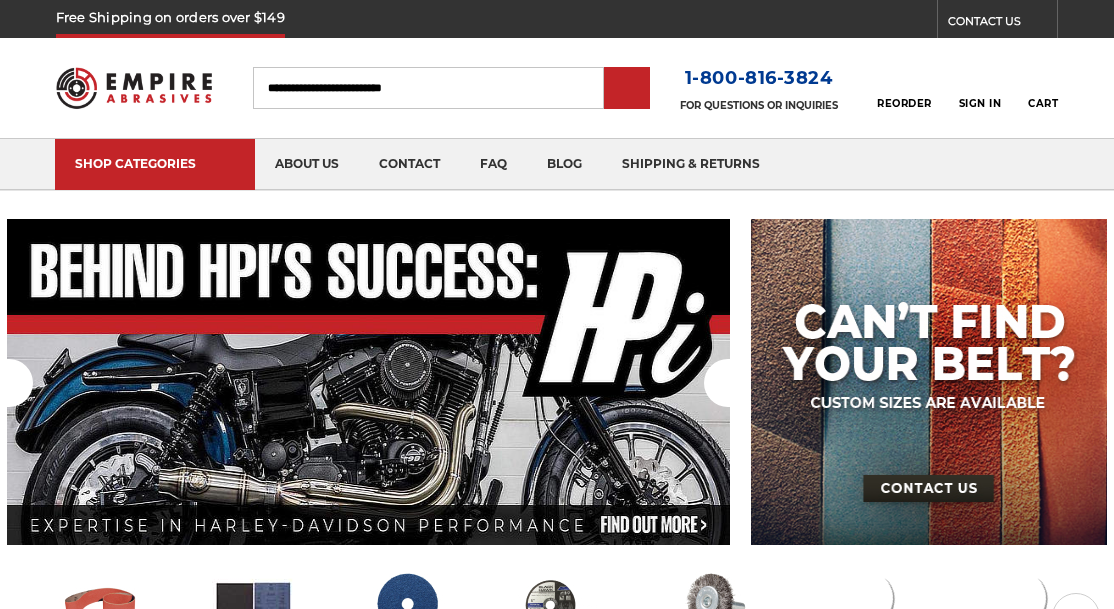scroll, scrollTop: 0, scrollLeft: 0, axis: both 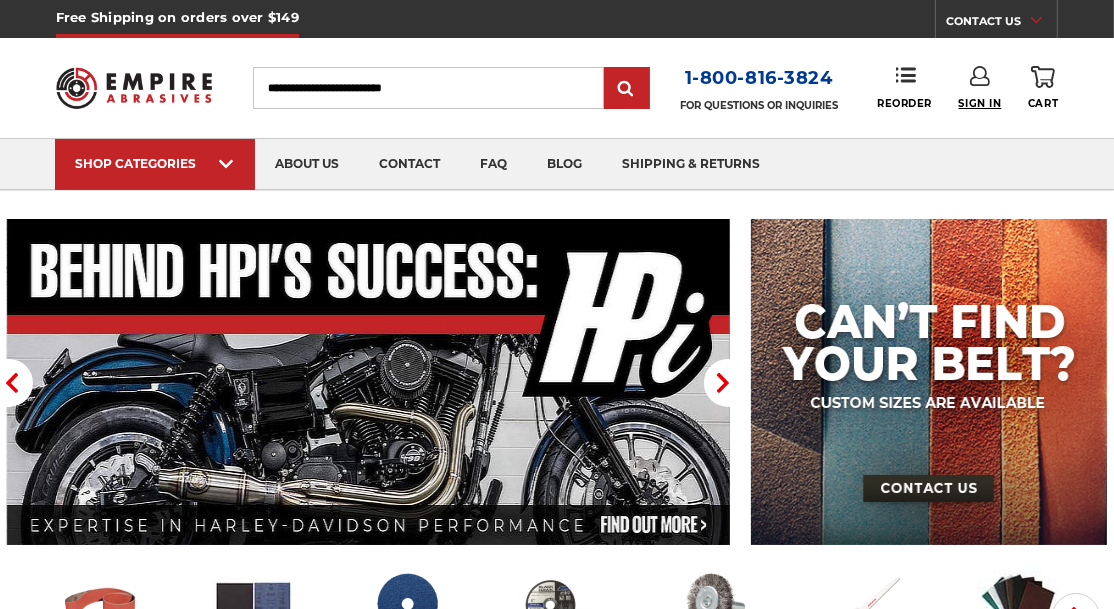 type on "**********" 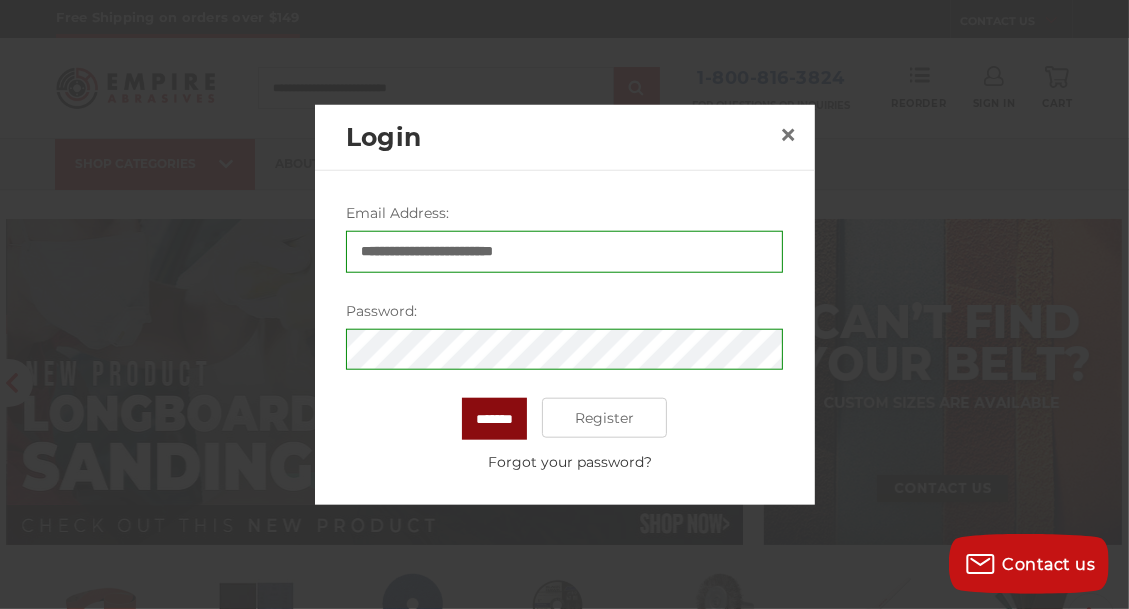 click on "*******" at bounding box center [494, 419] 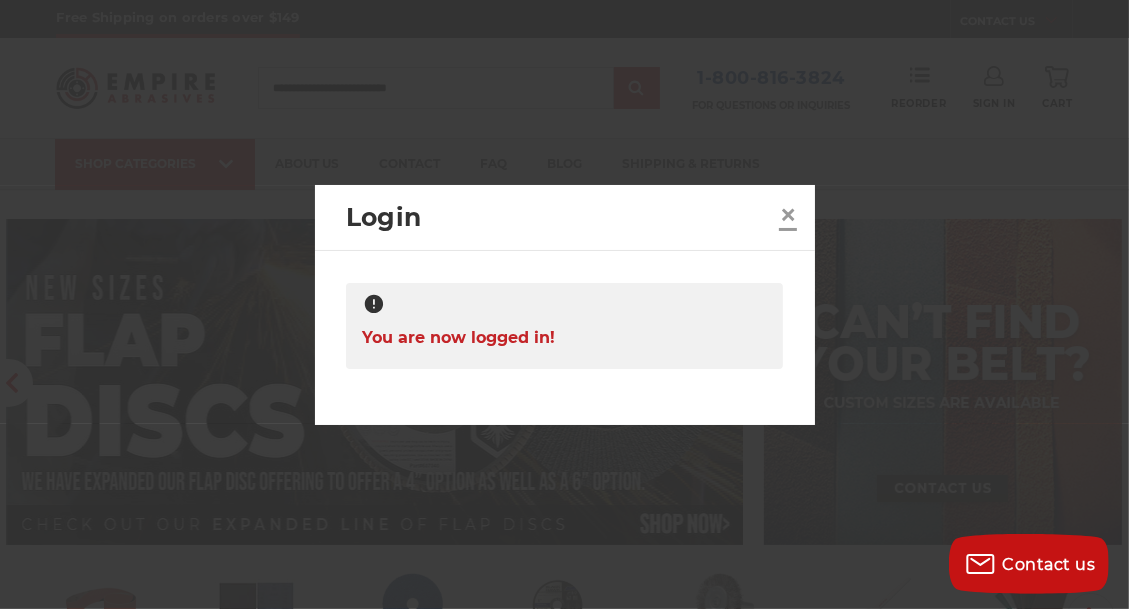 click on "×" at bounding box center [788, 214] 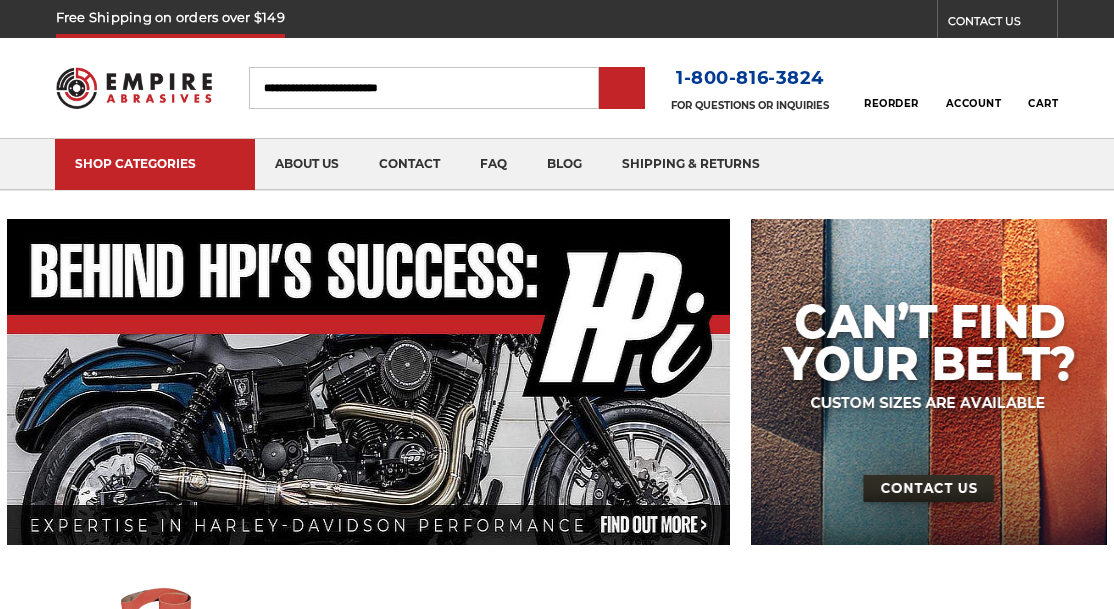 scroll, scrollTop: 0, scrollLeft: 0, axis: both 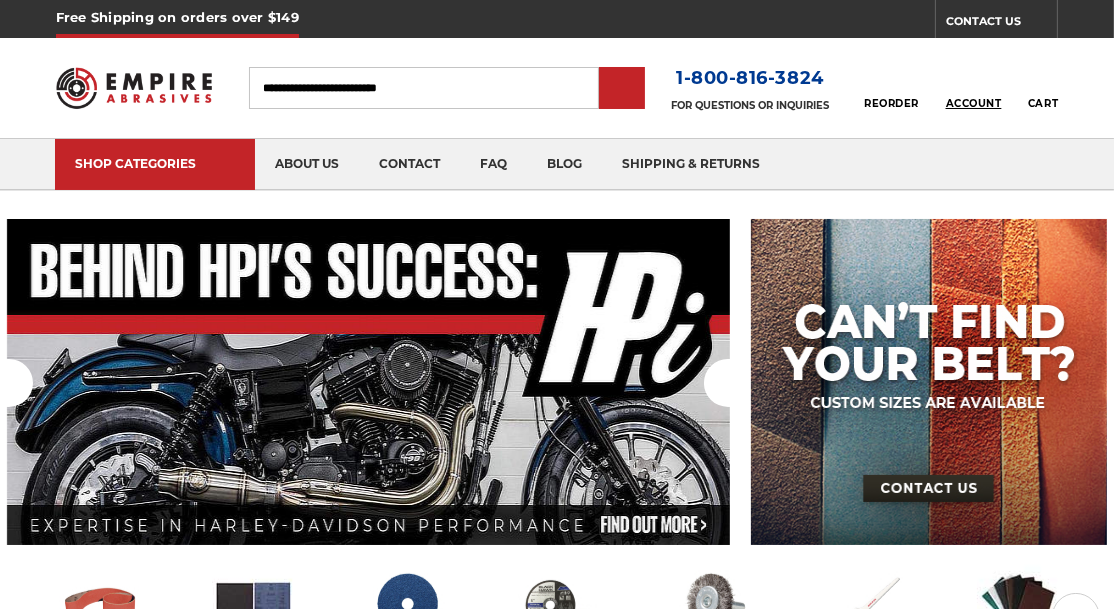 click on "Account" at bounding box center (974, 103) 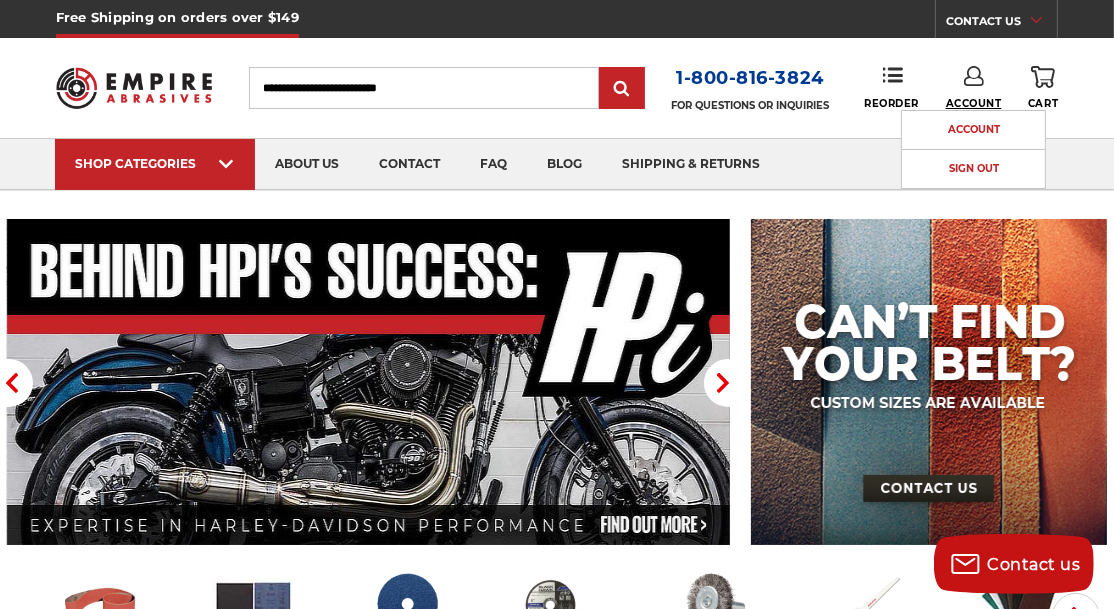 scroll, scrollTop: 0, scrollLeft: 0, axis: both 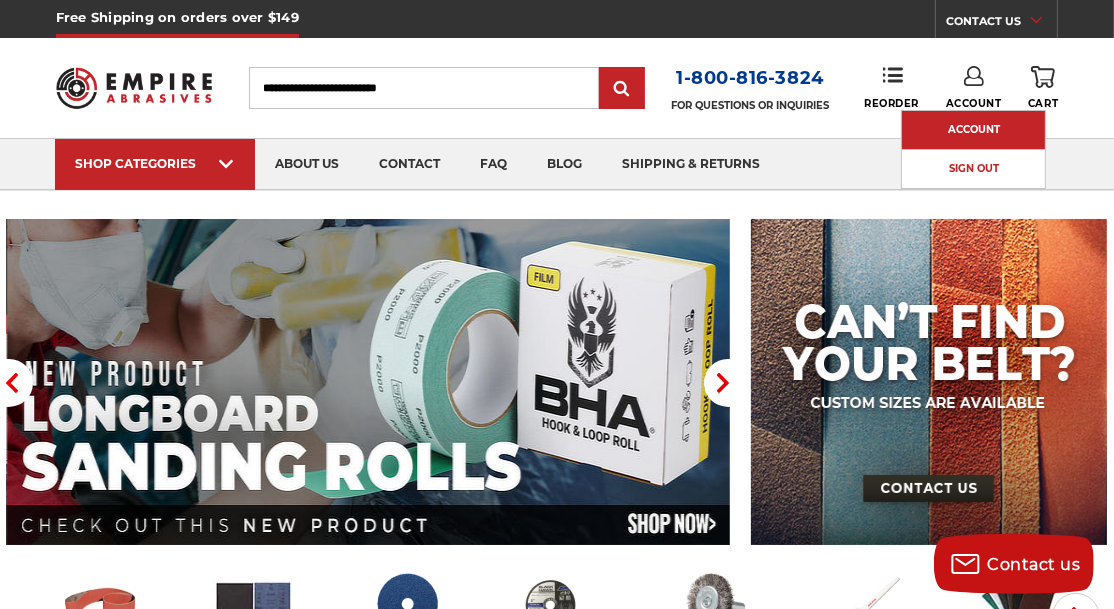 click on "Account" at bounding box center (973, 130) 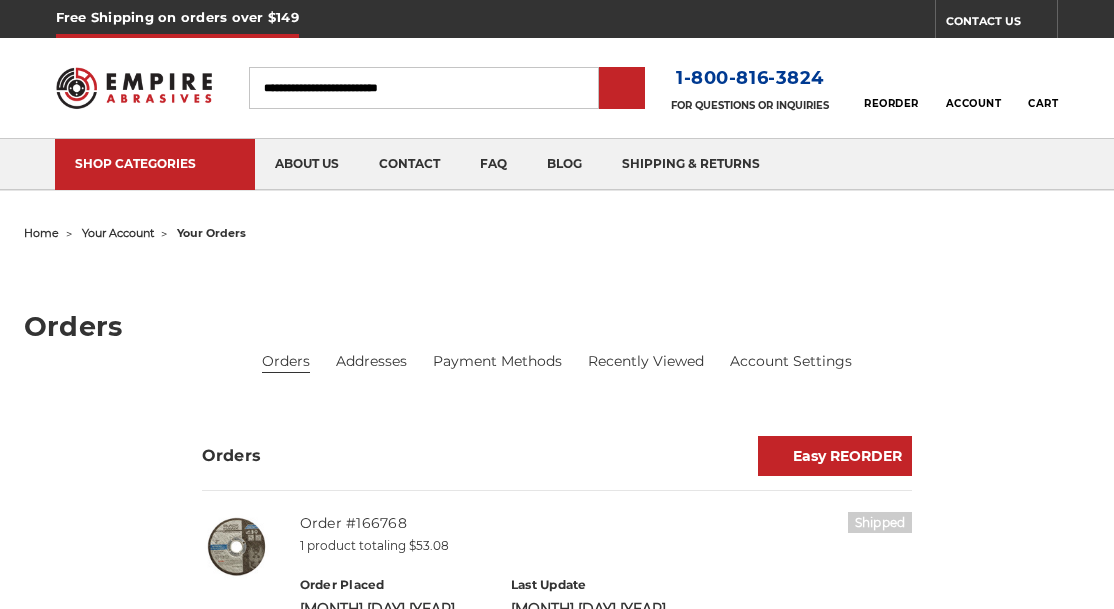scroll, scrollTop: 0, scrollLeft: 0, axis: both 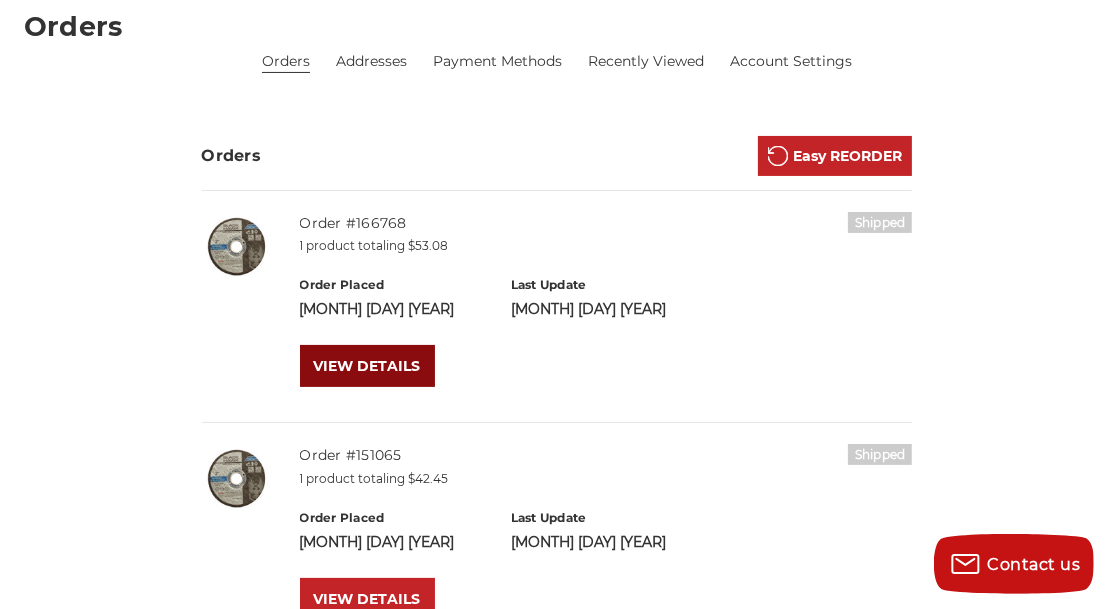 click on "VIEW DETAILS" at bounding box center (367, 366) 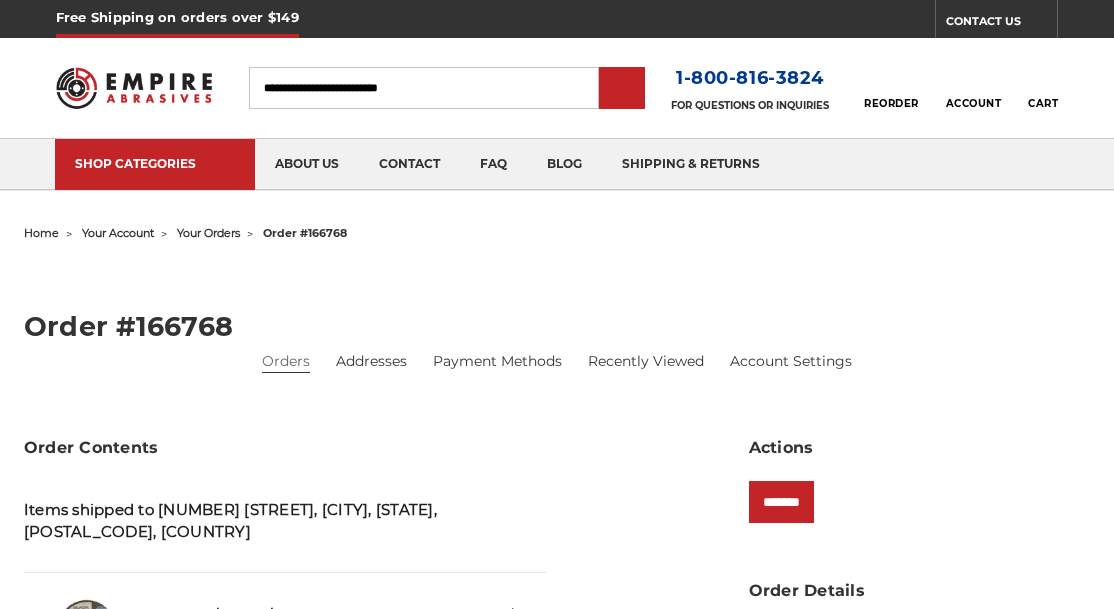scroll, scrollTop: 0, scrollLeft: 0, axis: both 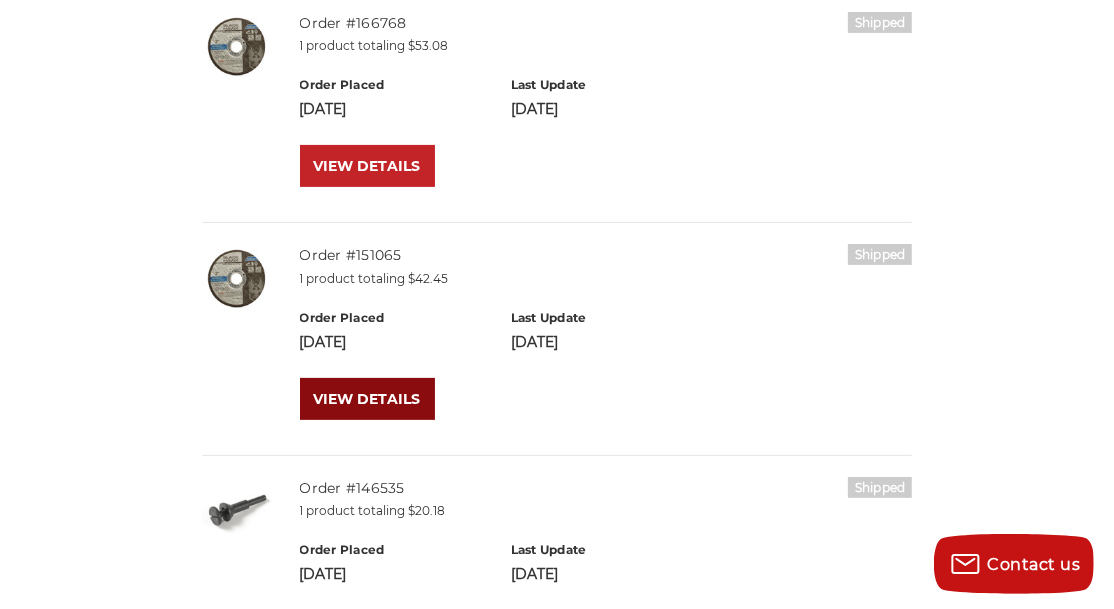 click on "VIEW DETAILS" at bounding box center [367, 399] 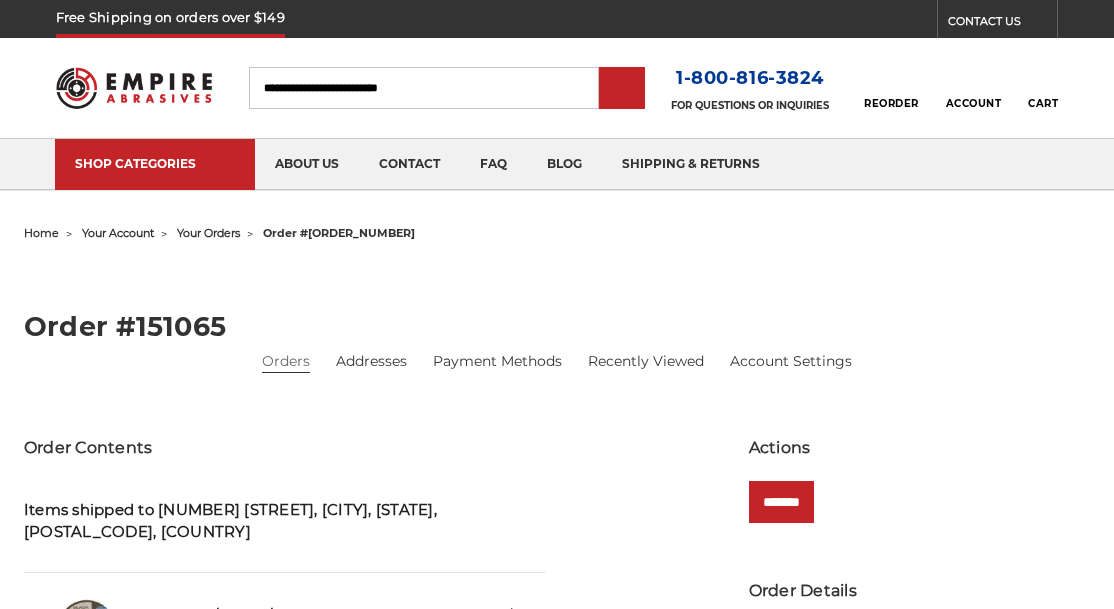 scroll, scrollTop: 0, scrollLeft: 0, axis: both 